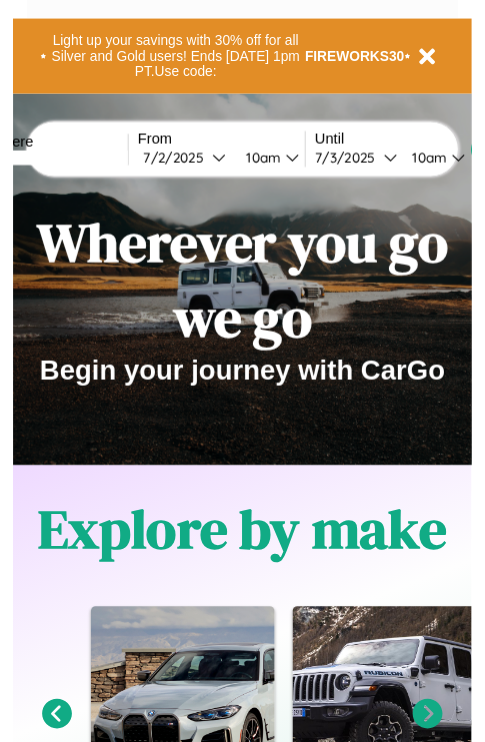 scroll, scrollTop: 0, scrollLeft: 0, axis: both 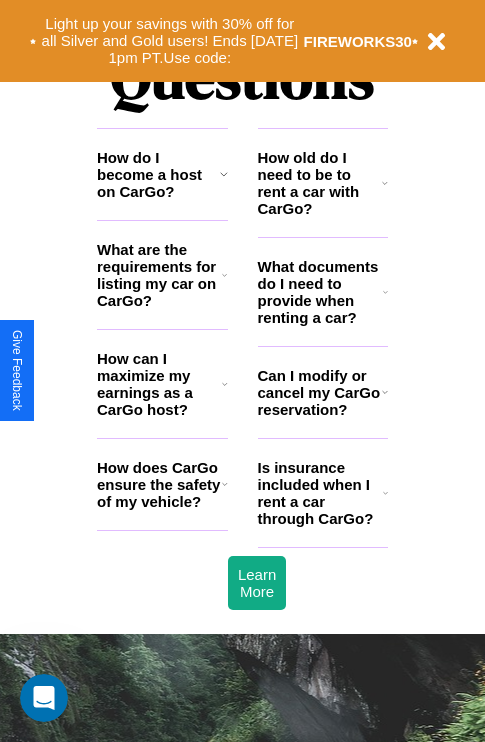 click on "How does CarGo ensure the safety of my vehicle?" at bounding box center [159, 484] 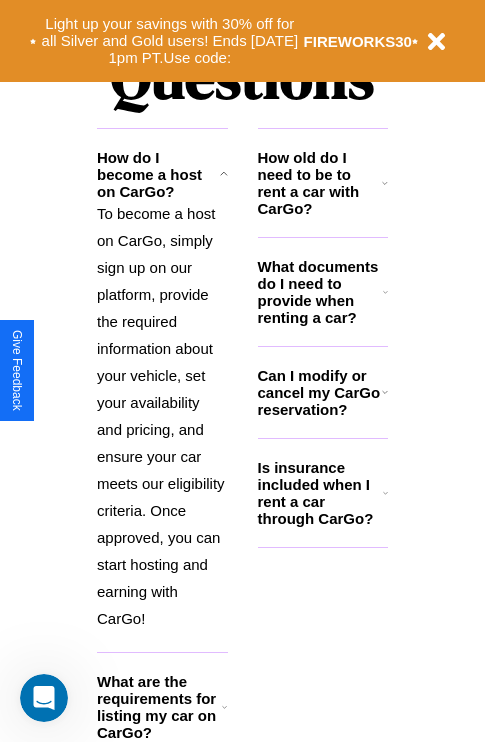 click on "What are the requirements for listing my car on CarGo?" at bounding box center (159, 707) 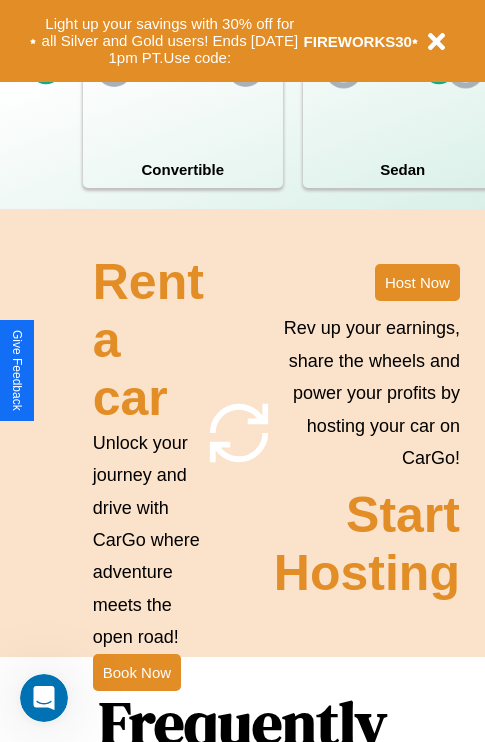 scroll, scrollTop: 1558, scrollLeft: 0, axis: vertical 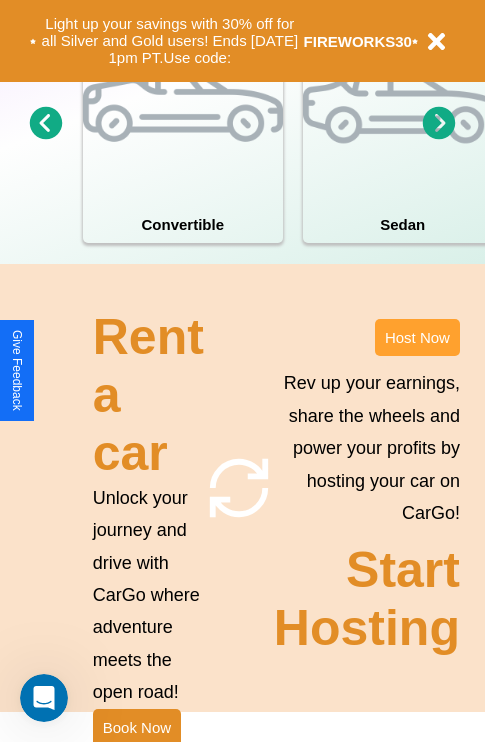 click on "Host Now" at bounding box center (417, 337) 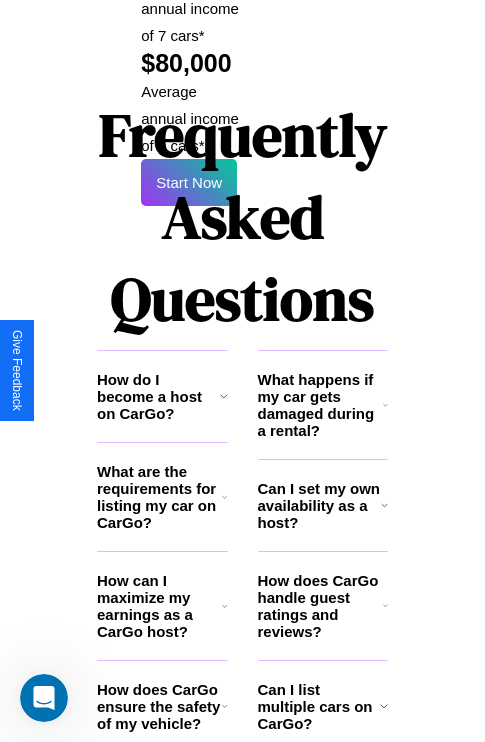 scroll, scrollTop: 3255, scrollLeft: 0, axis: vertical 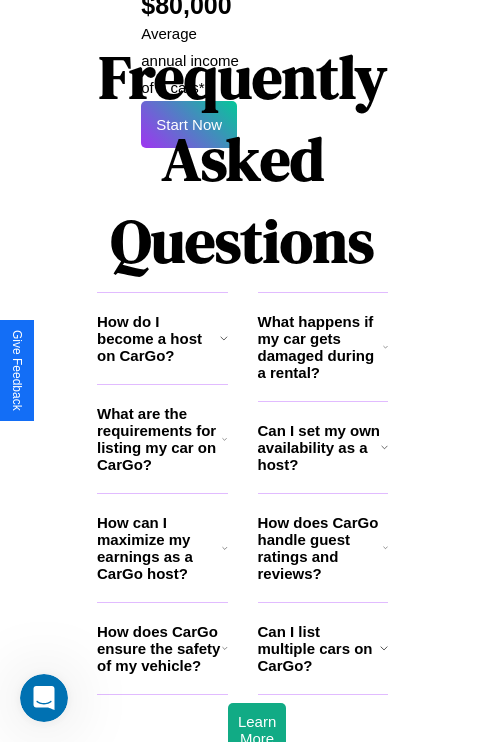 click on "How can I maximize my earnings as a CarGo host?" at bounding box center (159, 548) 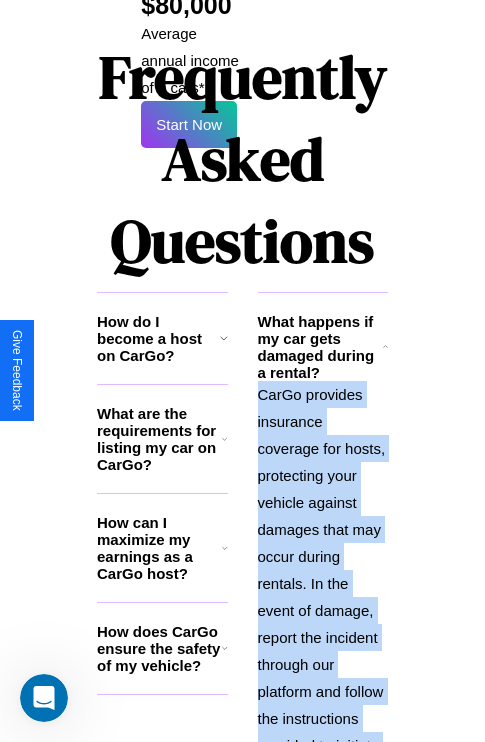 scroll, scrollTop: 3316, scrollLeft: 0, axis: vertical 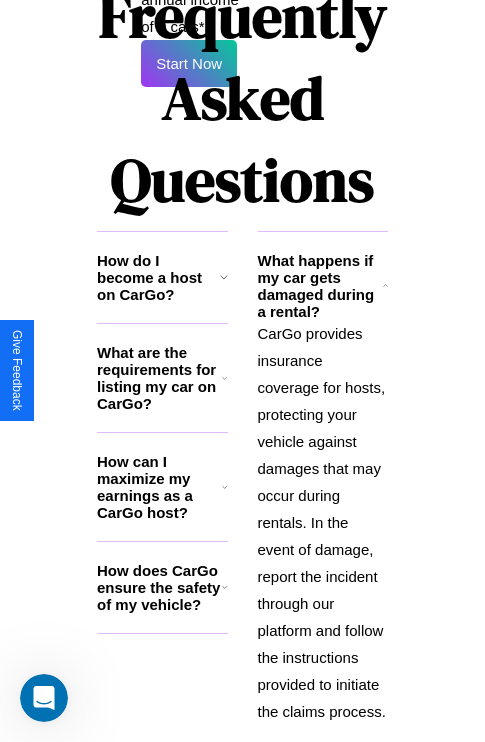 click 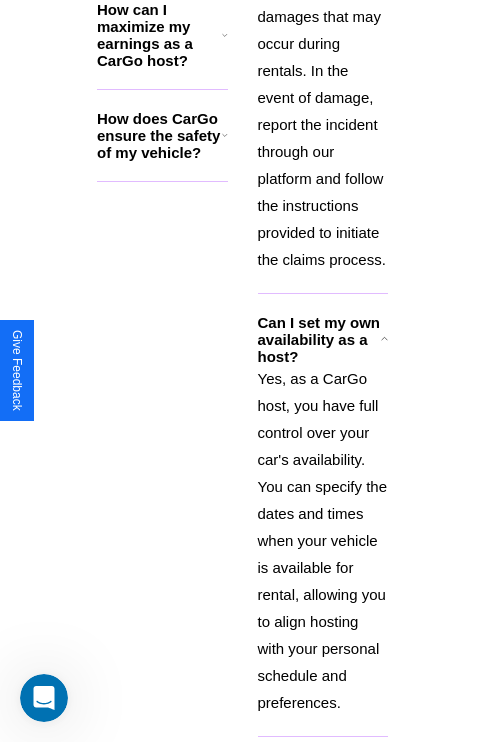 click 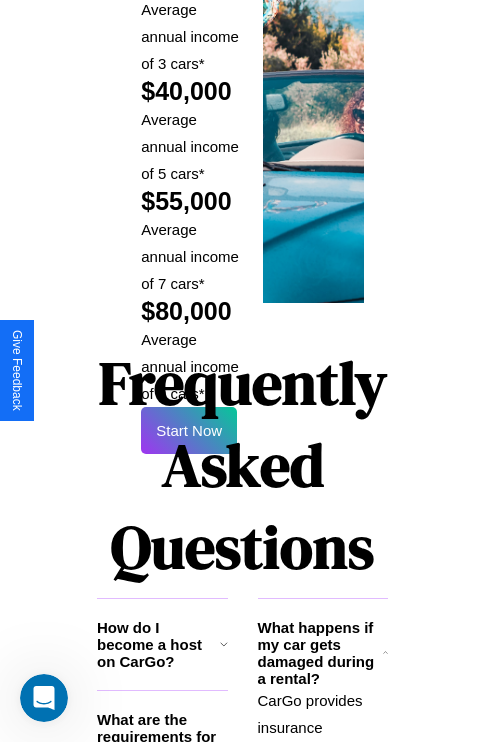 click on "What are the requirements for listing my car on CarGo?" at bounding box center [159, 745] 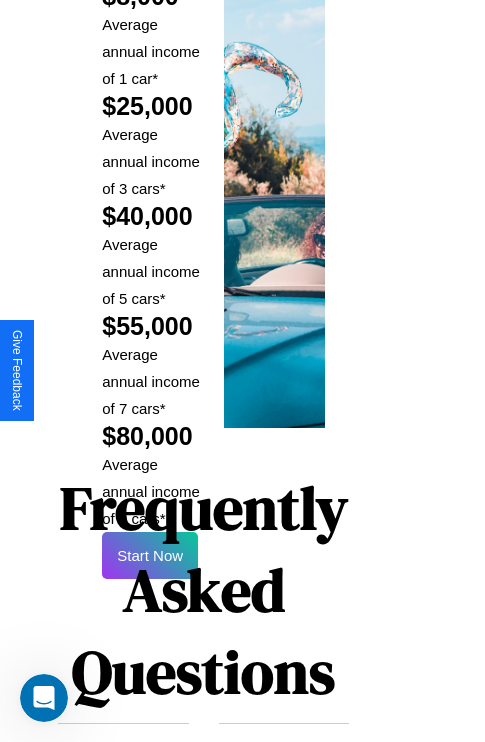 scroll, scrollTop: 2943, scrollLeft: 39, axis: both 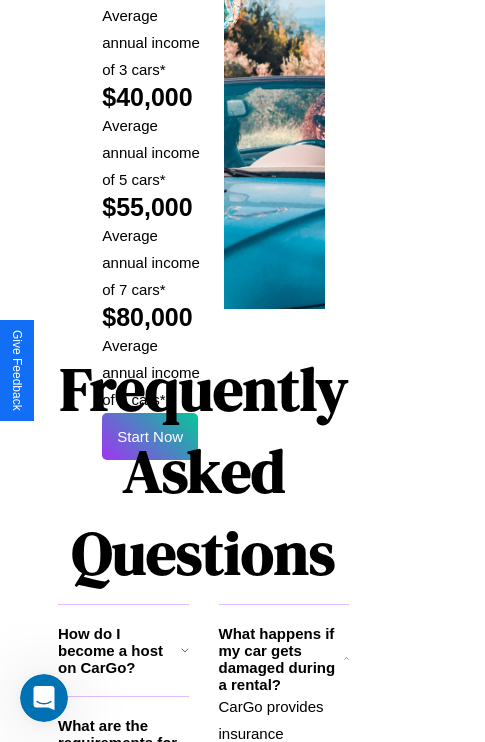 click on "Frequently Asked Questions" at bounding box center [203, 471] 